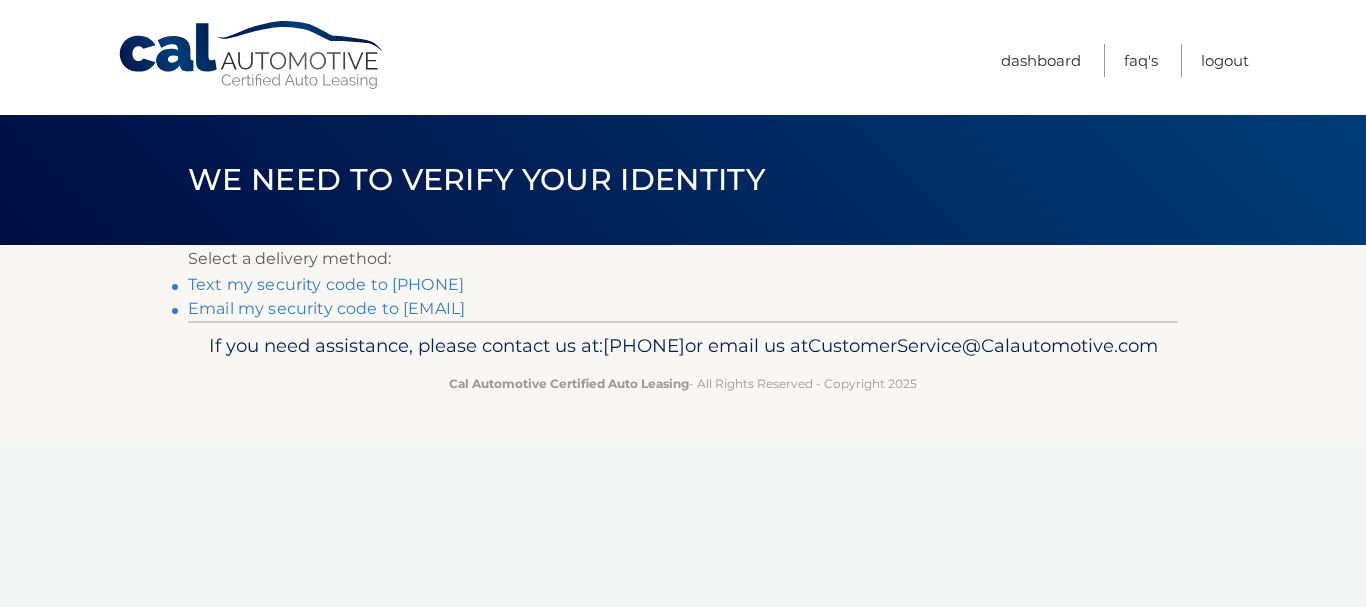 scroll, scrollTop: 0, scrollLeft: 0, axis: both 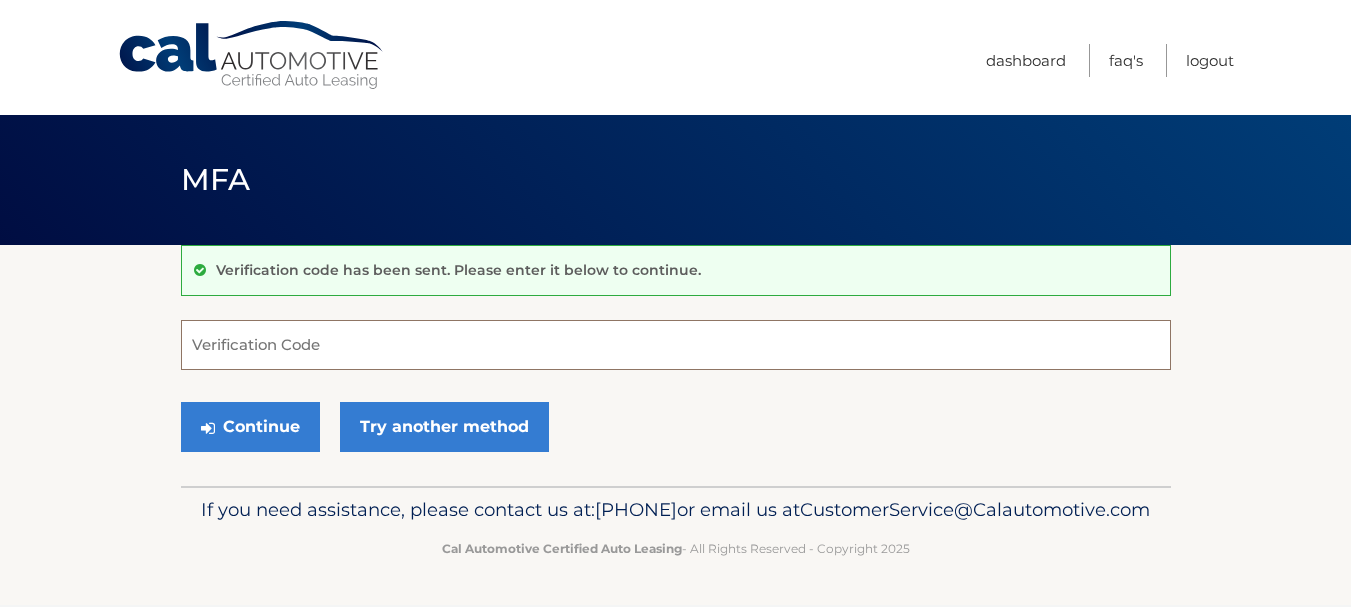click on "Verification Code" at bounding box center (676, 345) 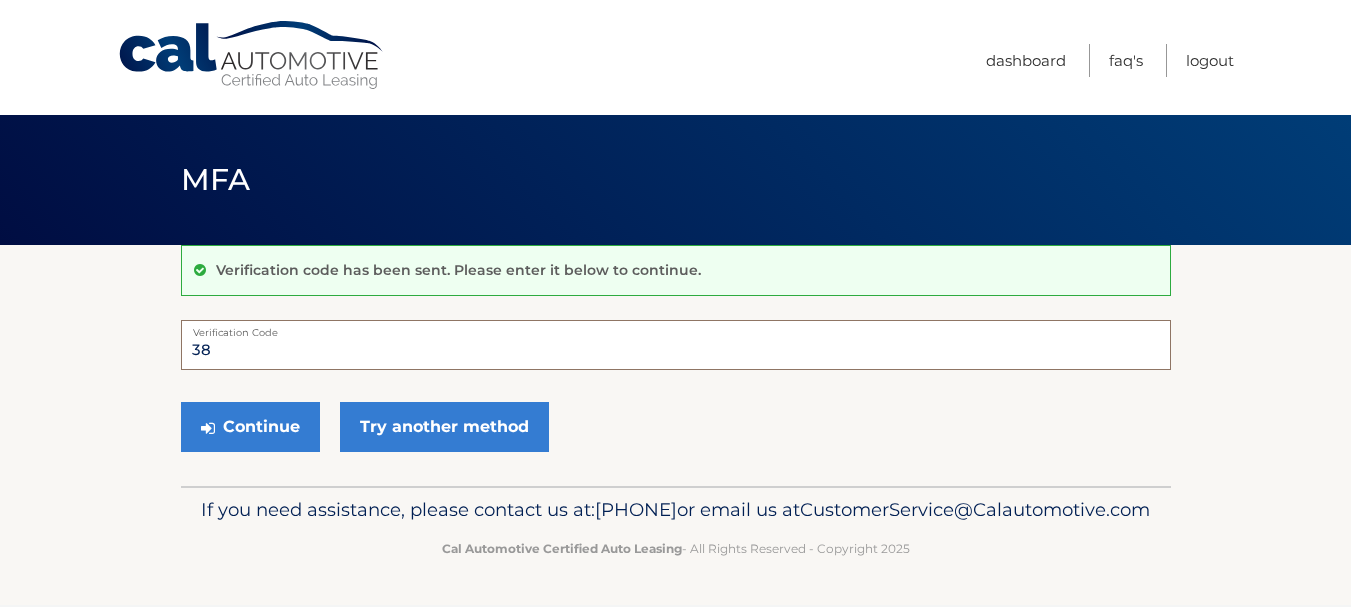 type on "3" 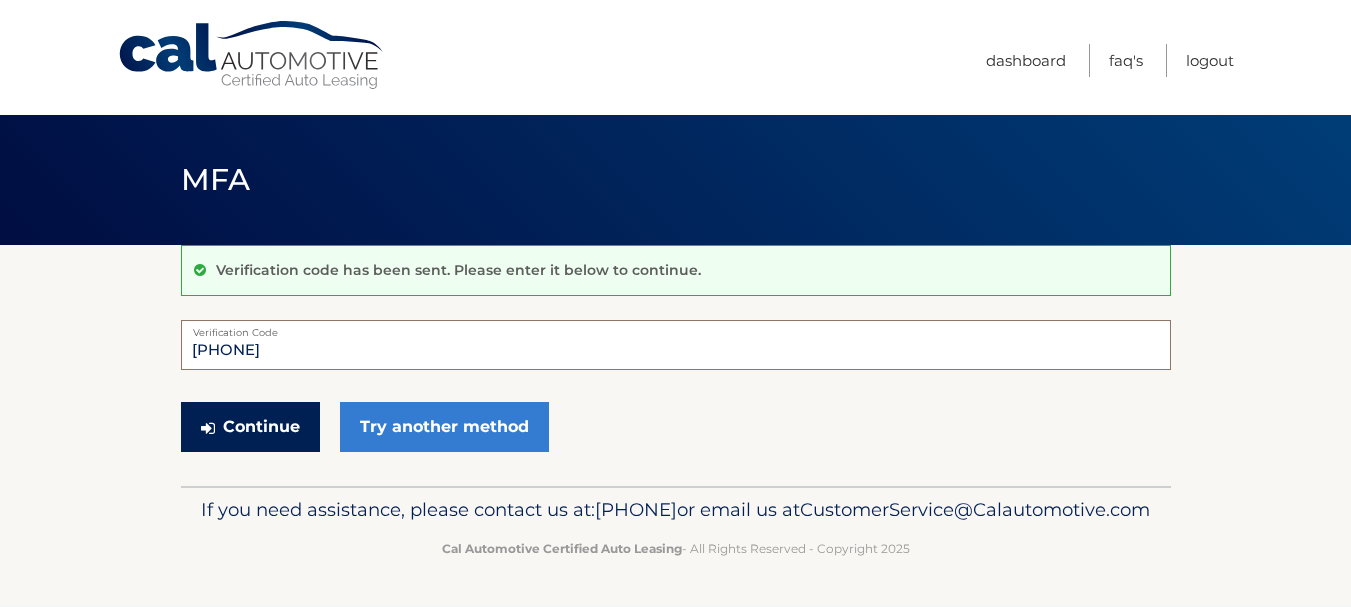 type on "[PHONE]" 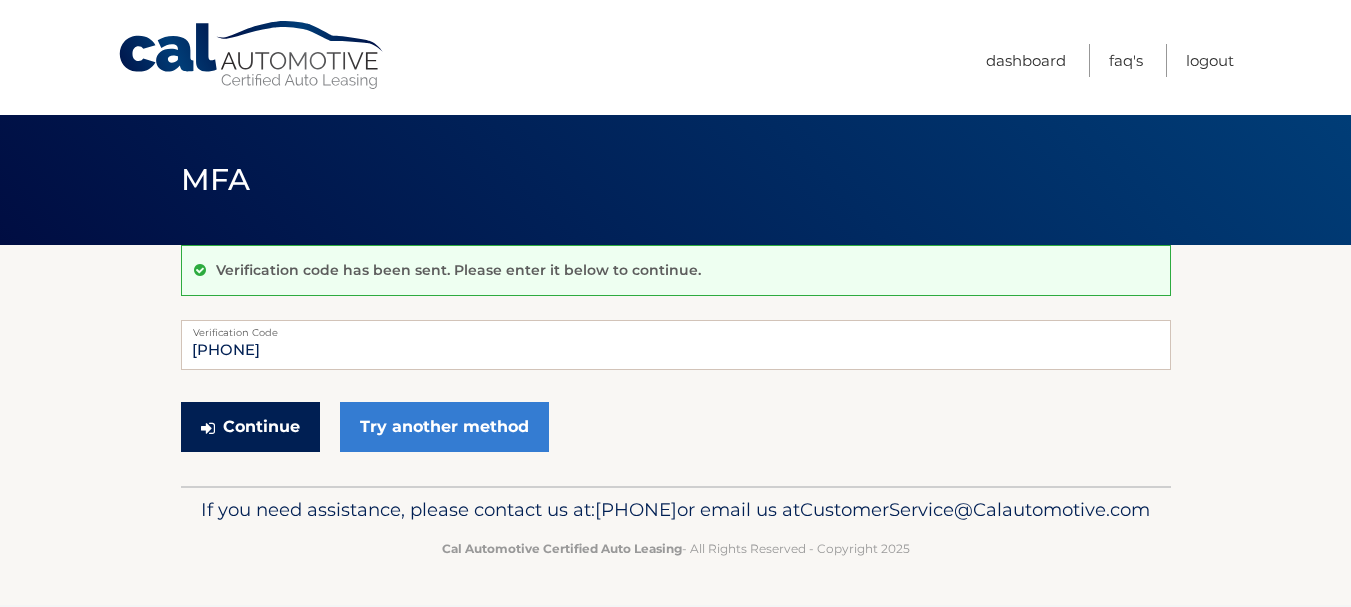 click on "Continue" at bounding box center (250, 427) 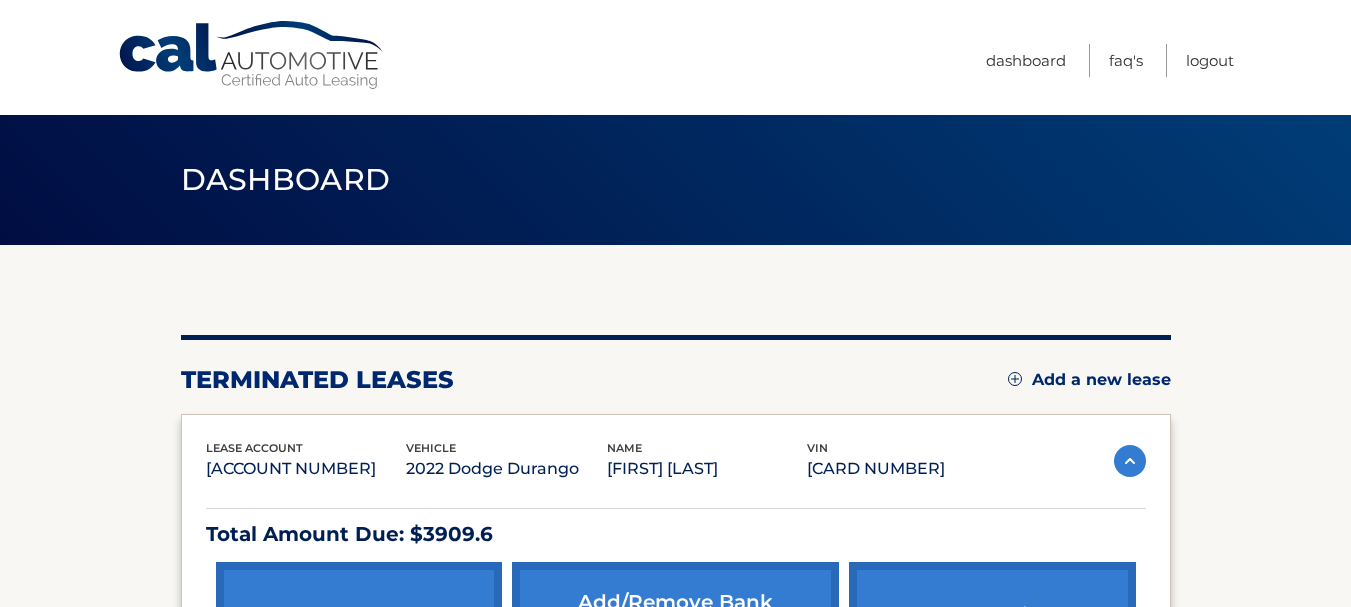 scroll, scrollTop: 200, scrollLeft: 0, axis: vertical 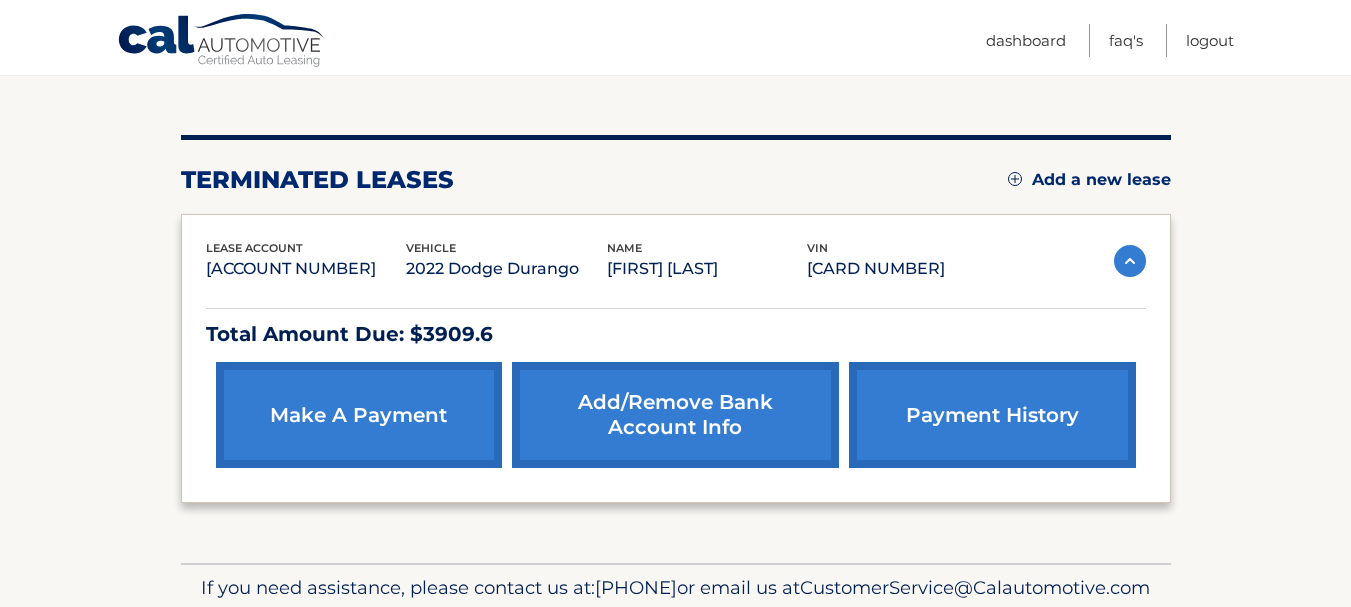 click on "make a payment" at bounding box center (359, 415) 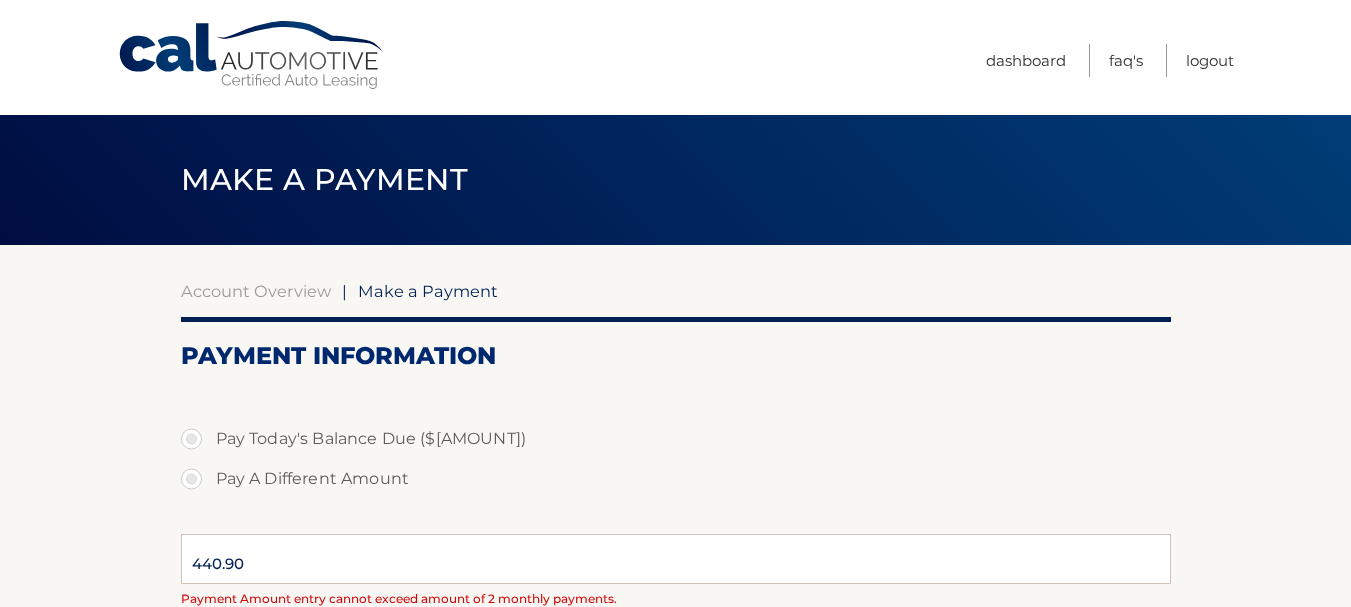scroll, scrollTop: 0, scrollLeft: 0, axis: both 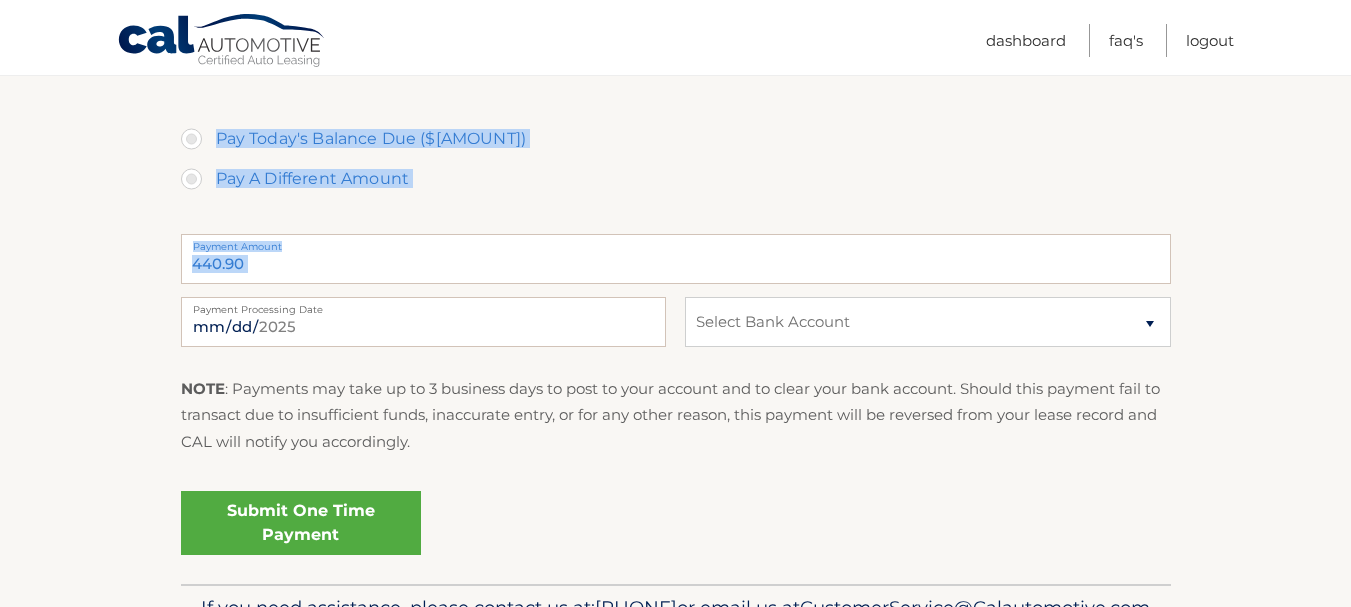 drag, startPoint x: 317, startPoint y: 250, endPoint x: 122, endPoint y: 255, distance: 195.06409 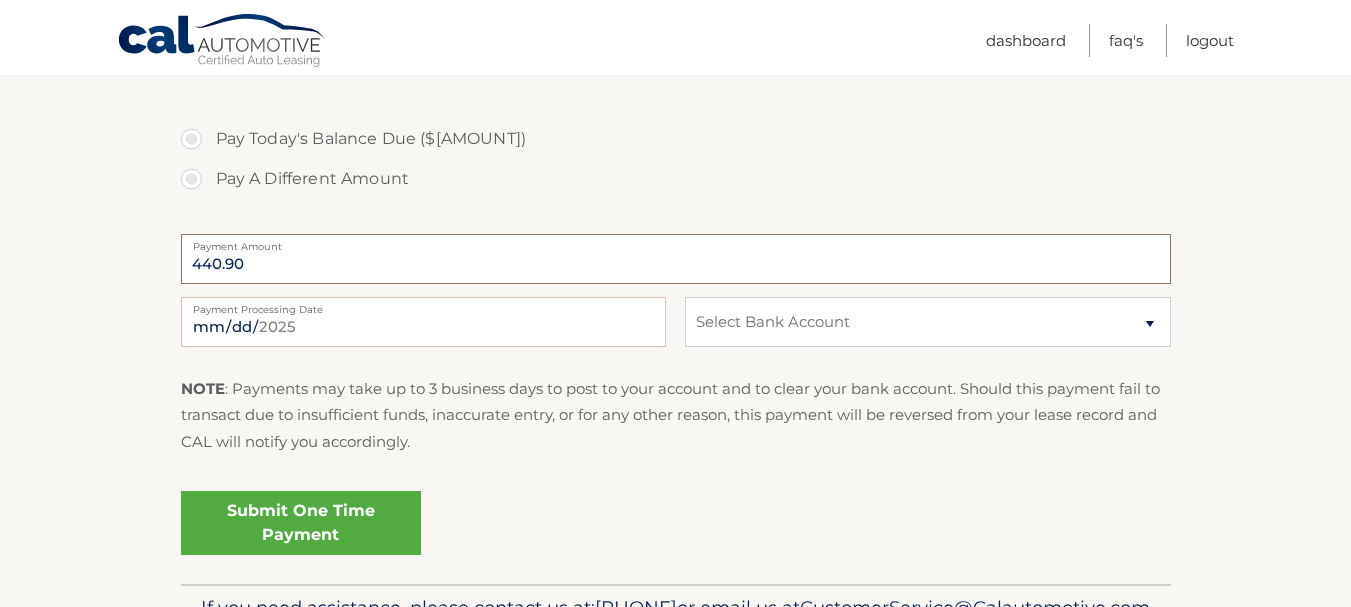 drag, startPoint x: 255, startPoint y: 271, endPoint x: 135, endPoint y: 273, distance: 120.01666 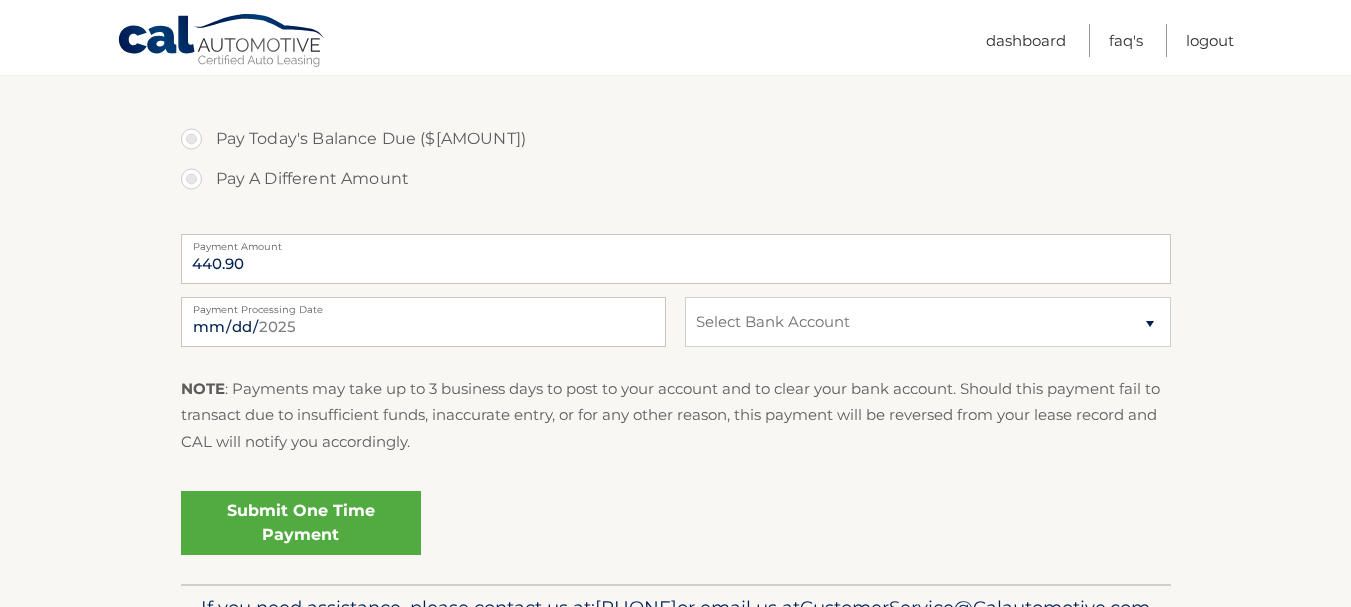click on "Payment Amount" at bounding box center [676, 242] 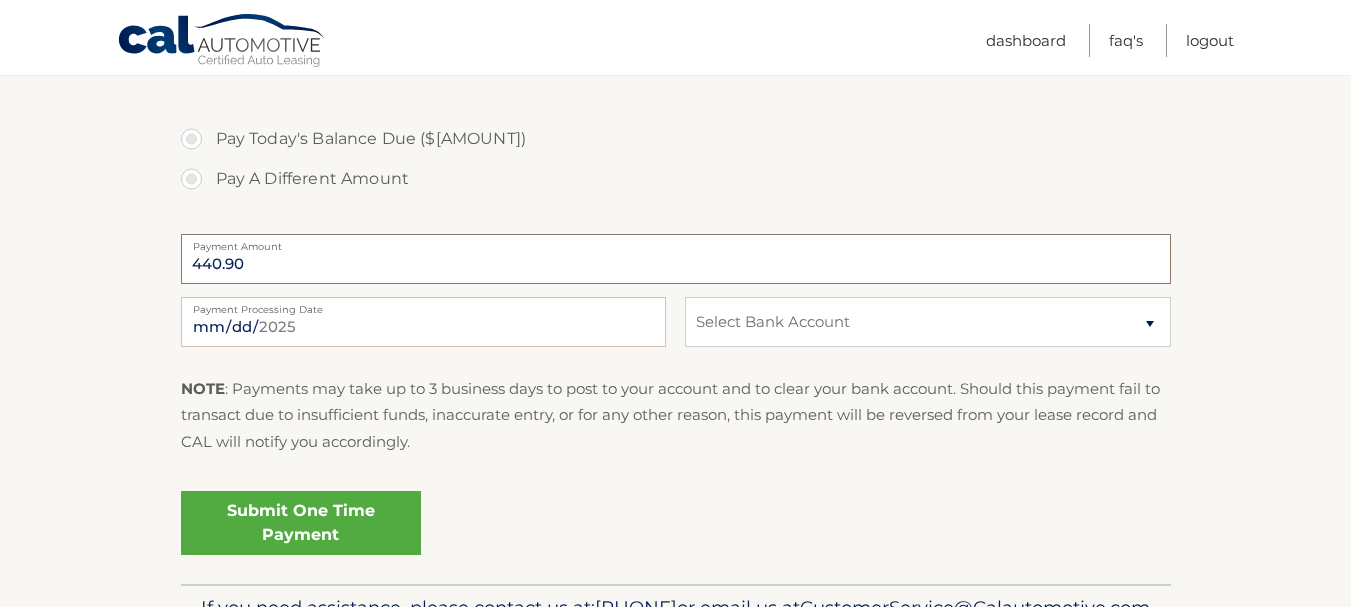 click on "440.90" at bounding box center (676, 259) 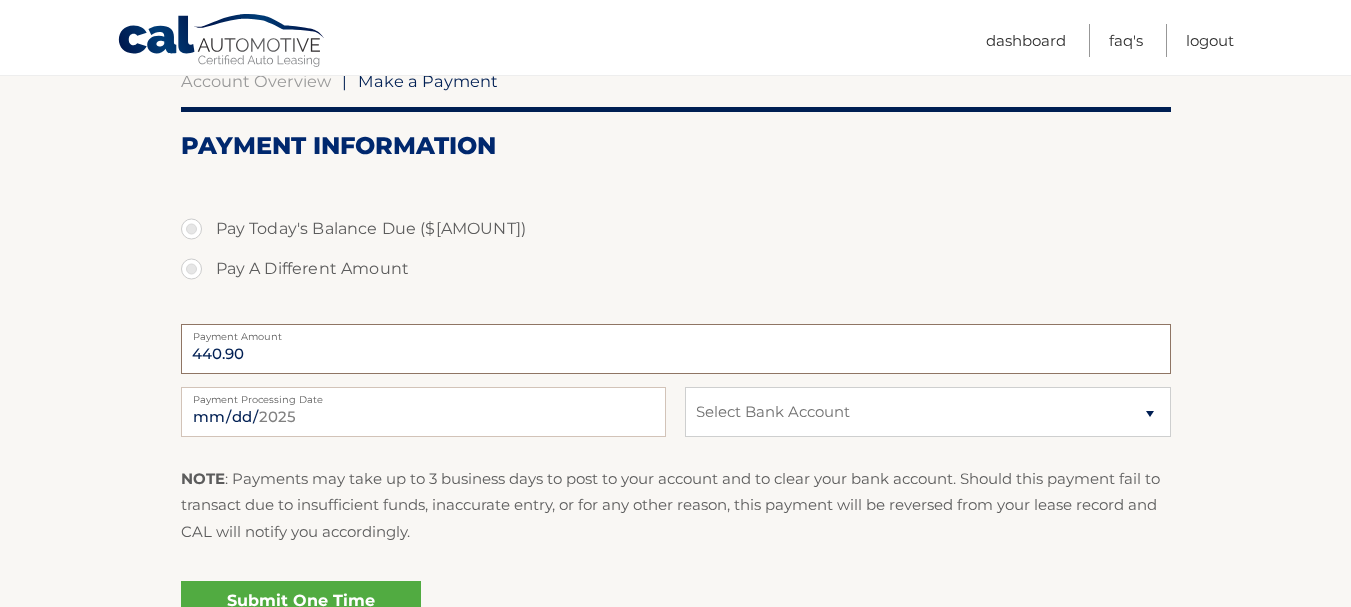 scroll, scrollTop: 100, scrollLeft: 0, axis: vertical 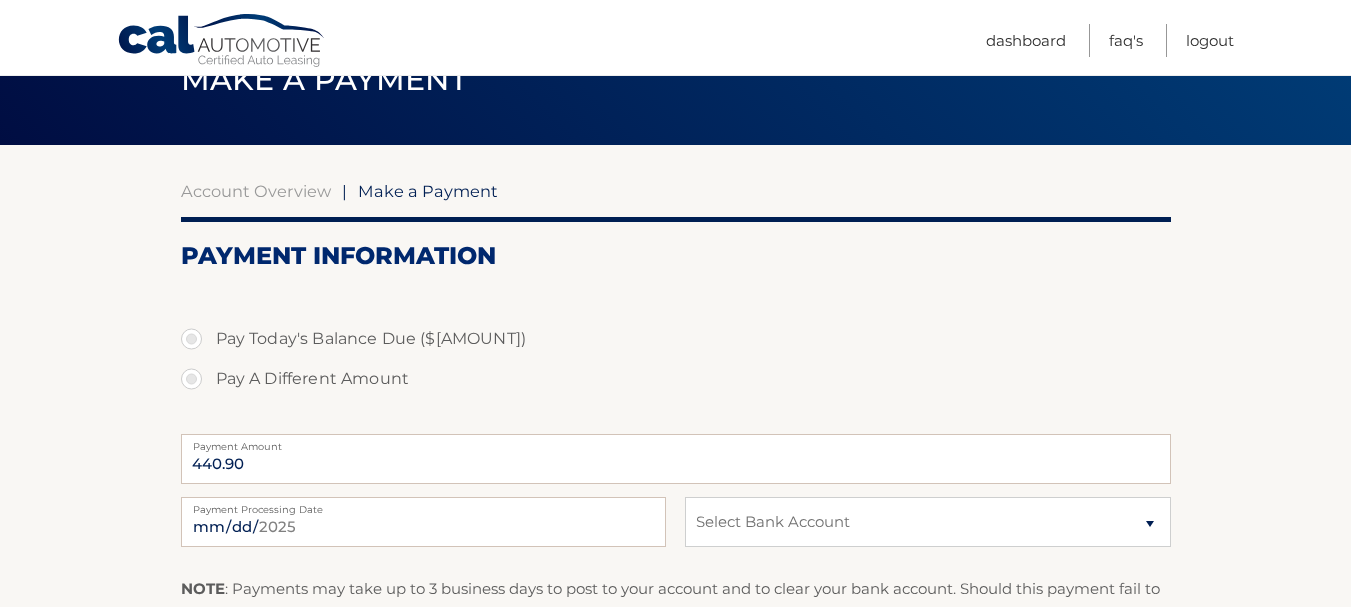 click on "Pay A Different Amount" at bounding box center (676, 379) 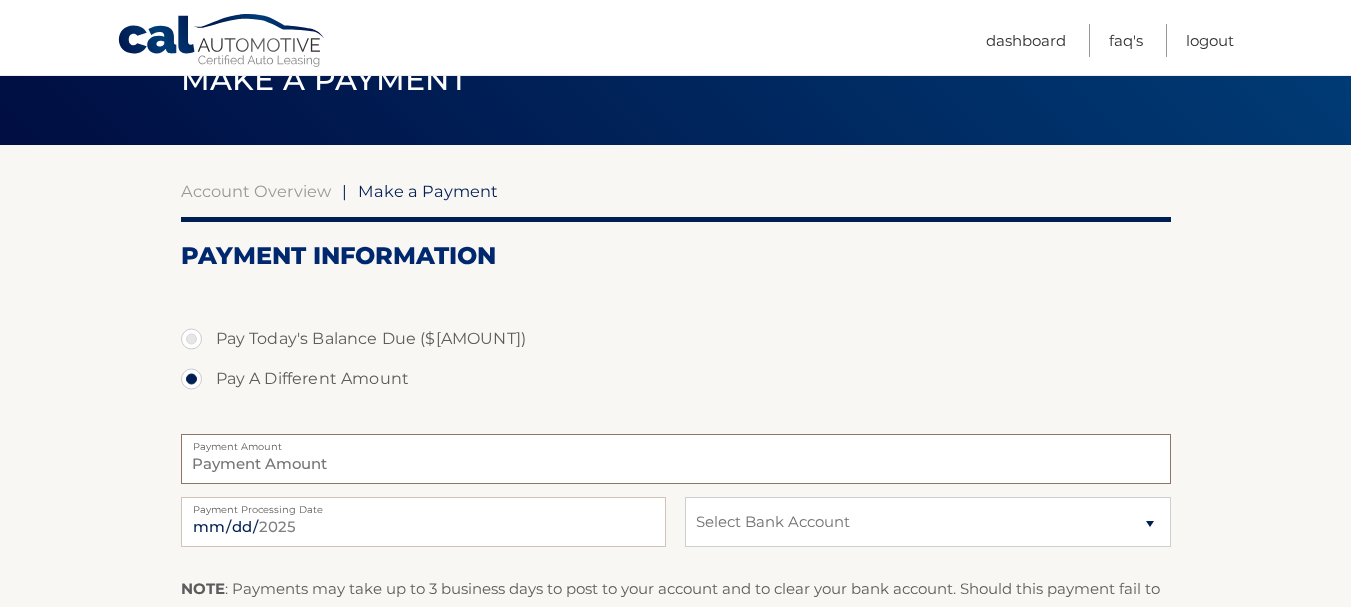 click on "Payment Amount" at bounding box center [676, 459] 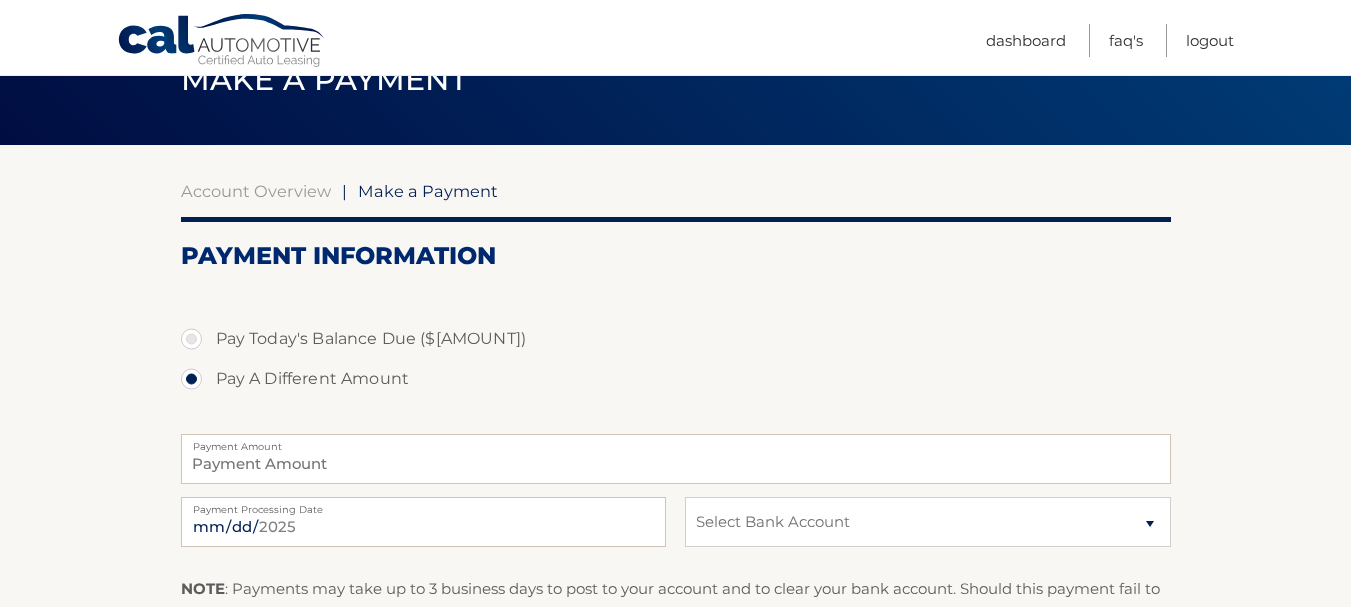 click on "Pay A Different Amount" at bounding box center [676, 379] 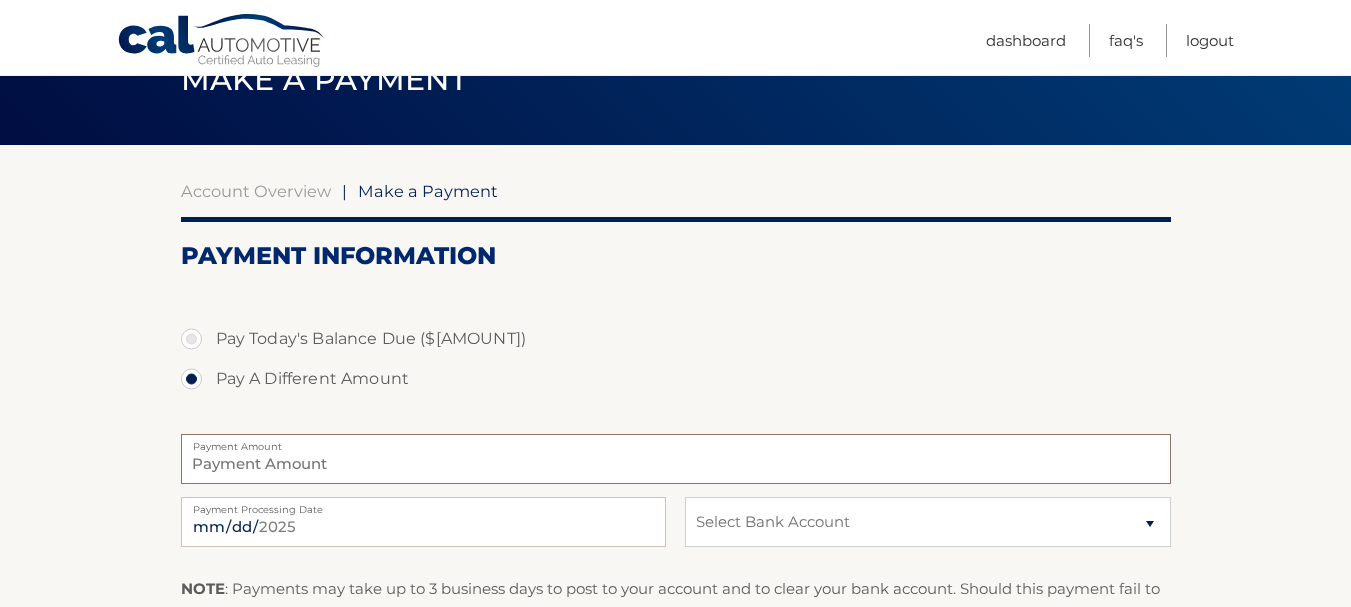 click on "291" at bounding box center (676, 459) 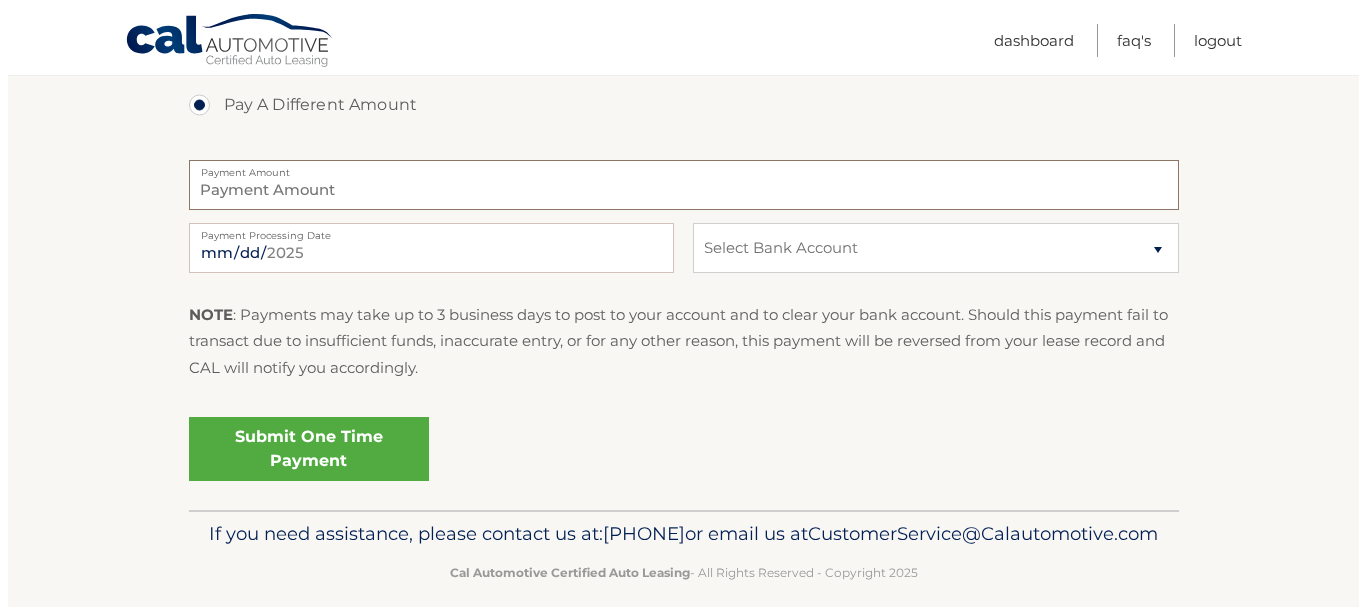 scroll, scrollTop: 400, scrollLeft: 0, axis: vertical 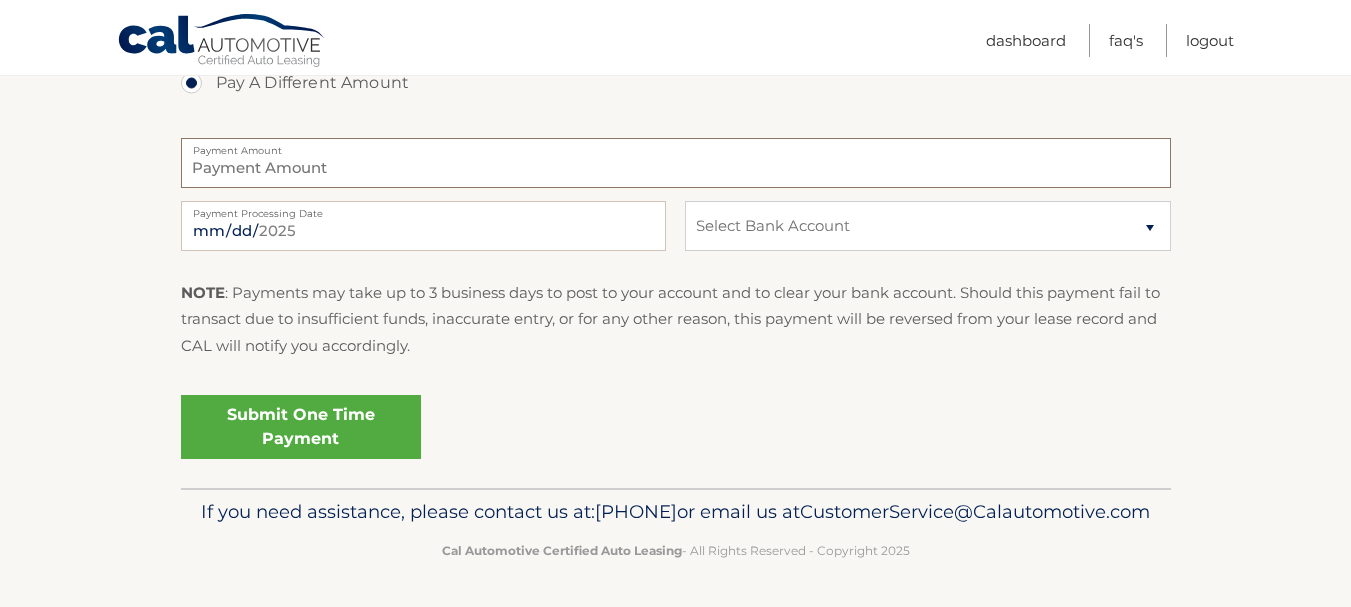 type on "291.00" 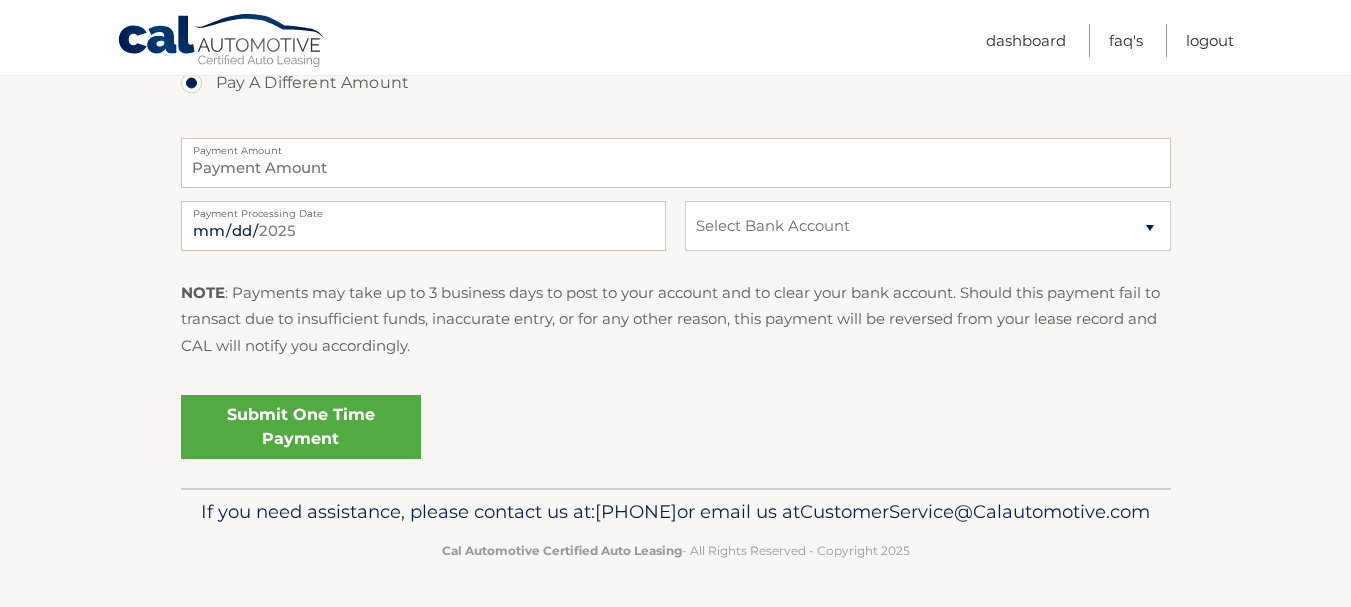 click on "Account Overview
|
Make a Payment
Payment Information
Pay Today's Balance Due ($3,909.60)
Pay A Different Amount
291.00 ×" at bounding box center (675, 168) 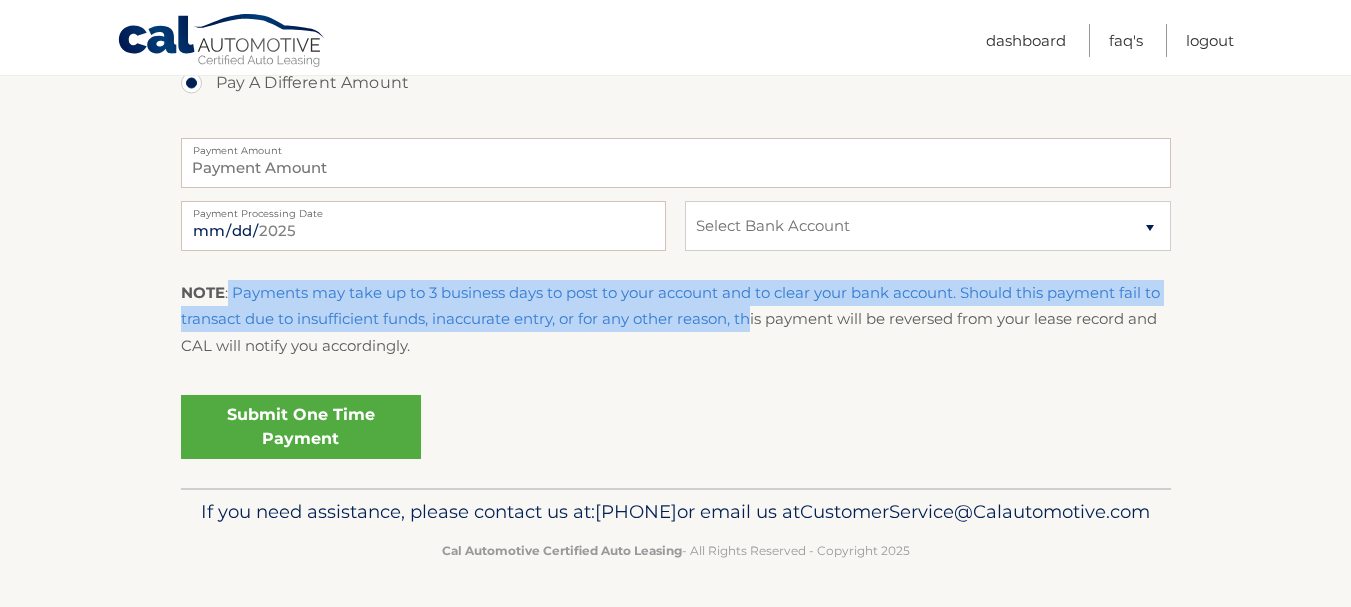 drag, startPoint x: 229, startPoint y: 291, endPoint x: 765, endPoint y: 331, distance: 537.4905 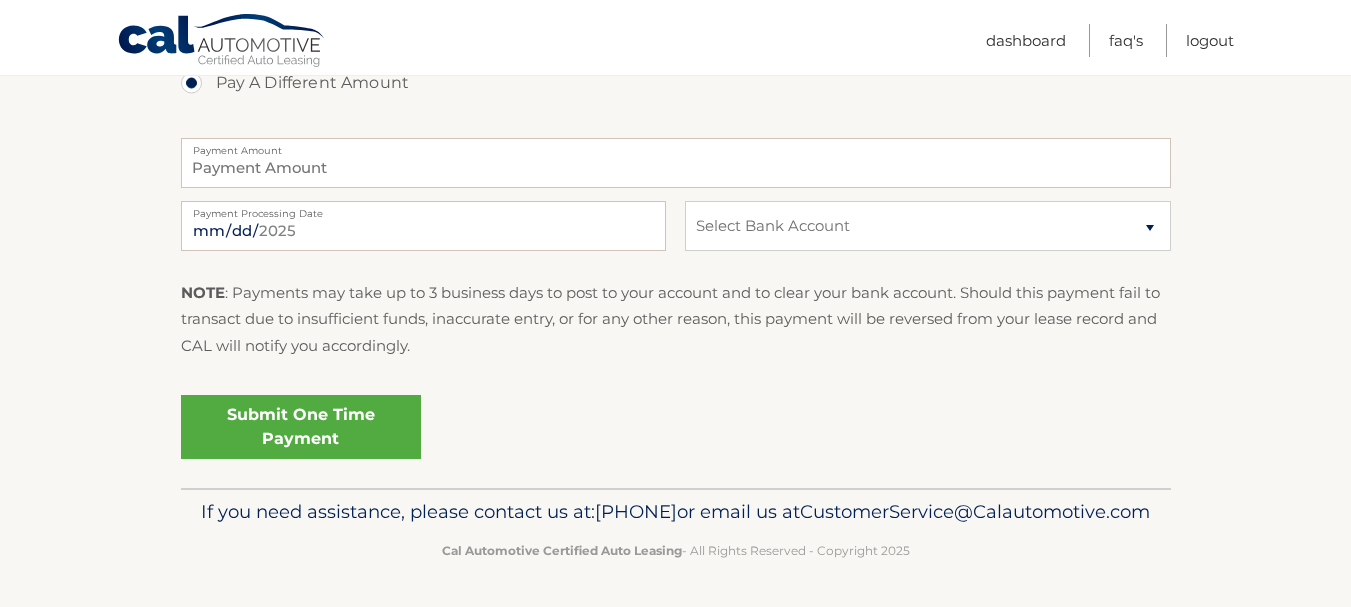click on "NOTE : Payments may take up to 3 business days to post to your account and to clear your bank account. Should this payment fail to transact due to insufficient funds, inaccurate entry, or for any other reason, this payment will be reversed from your lease record and CAL will notify you accordingly." at bounding box center [676, 327] 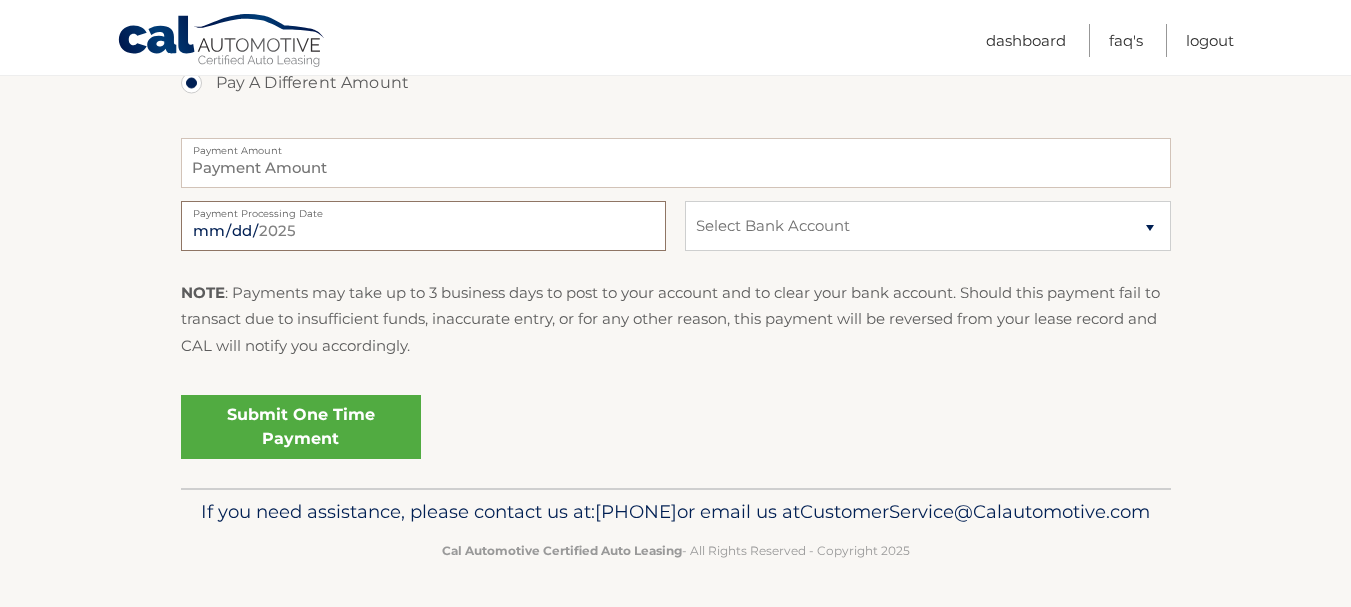 click on "2025-08-05" at bounding box center [423, 226] 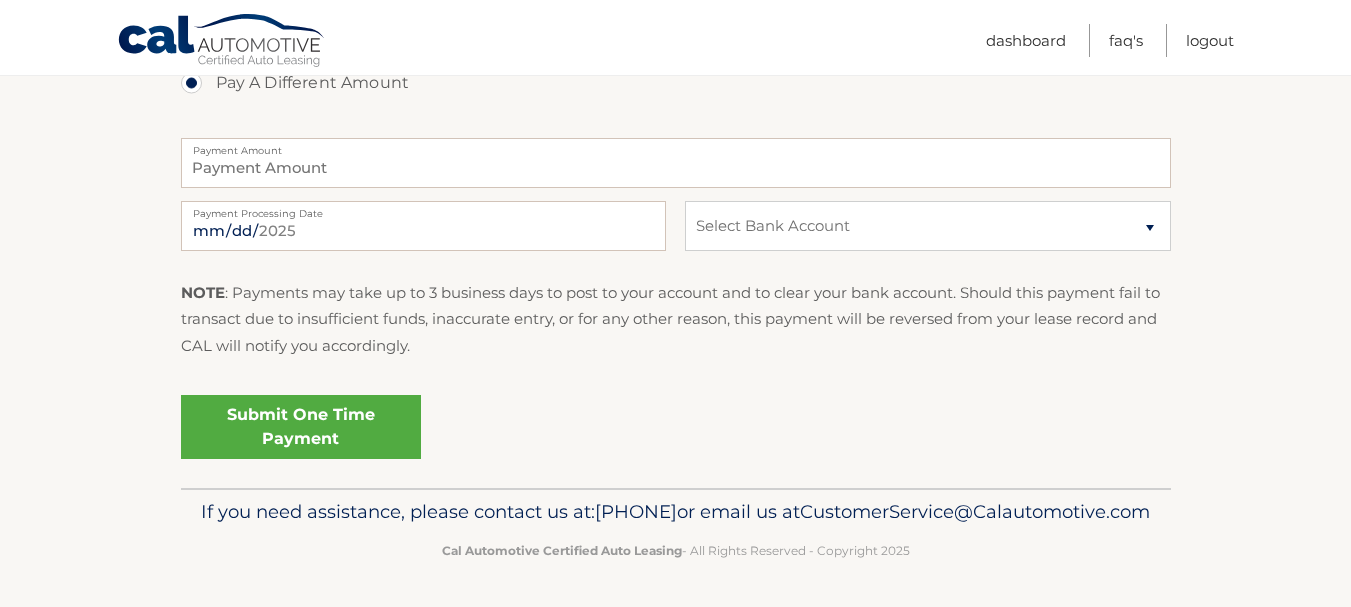 click on "Submit One Time Payment" at bounding box center [301, 427] 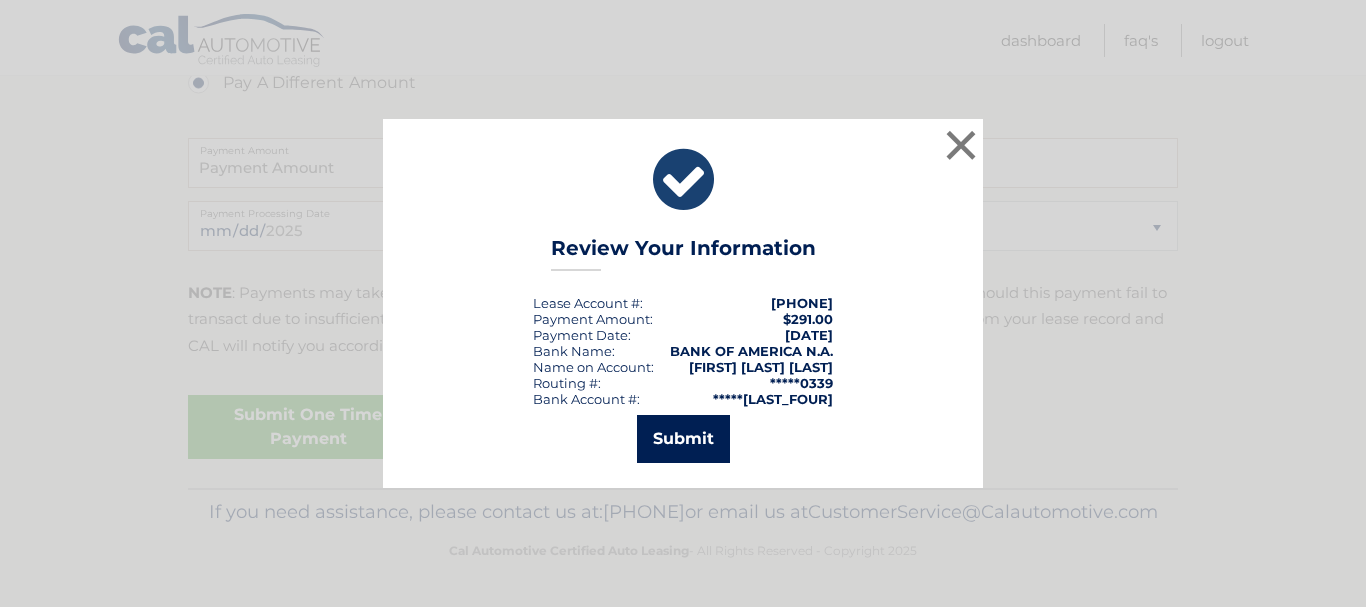 click on "Submit" at bounding box center (683, 439) 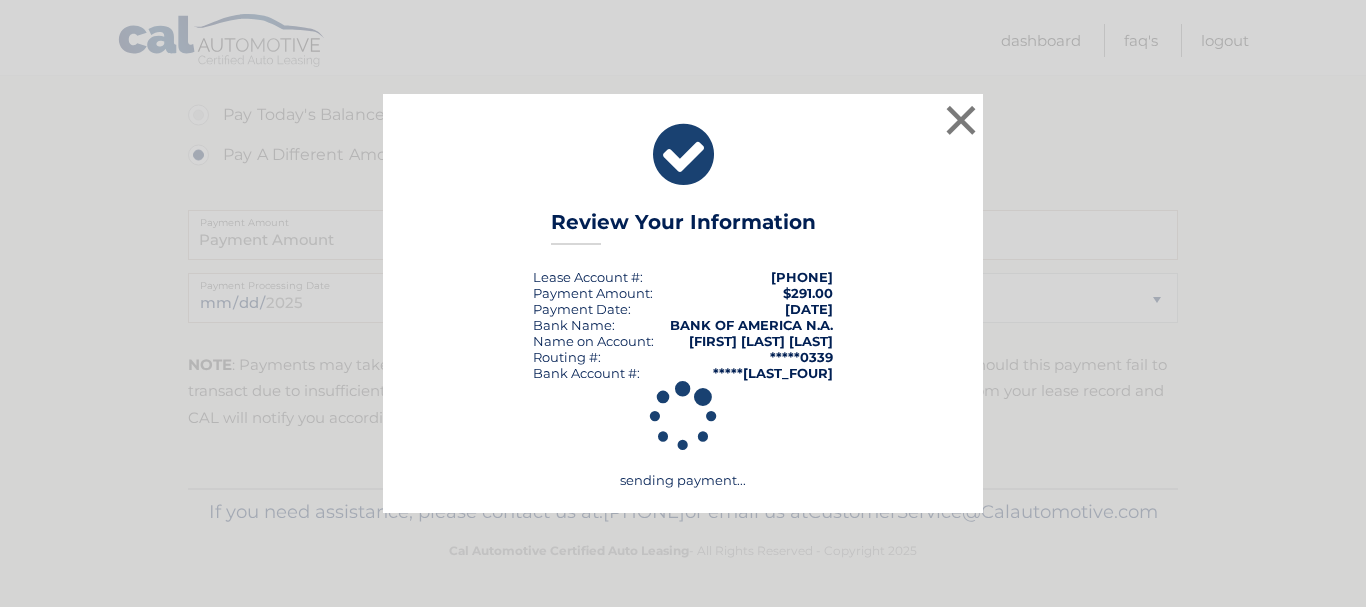 scroll, scrollTop: 356, scrollLeft: 0, axis: vertical 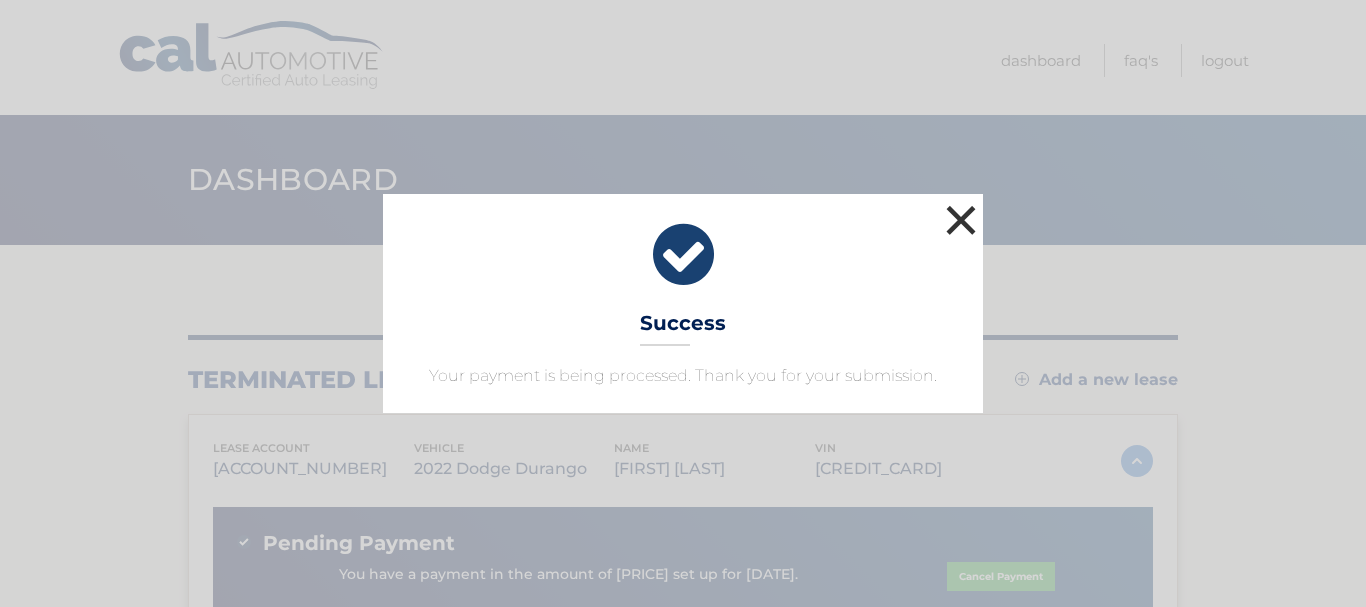 click on "×" at bounding box center [961, 220] 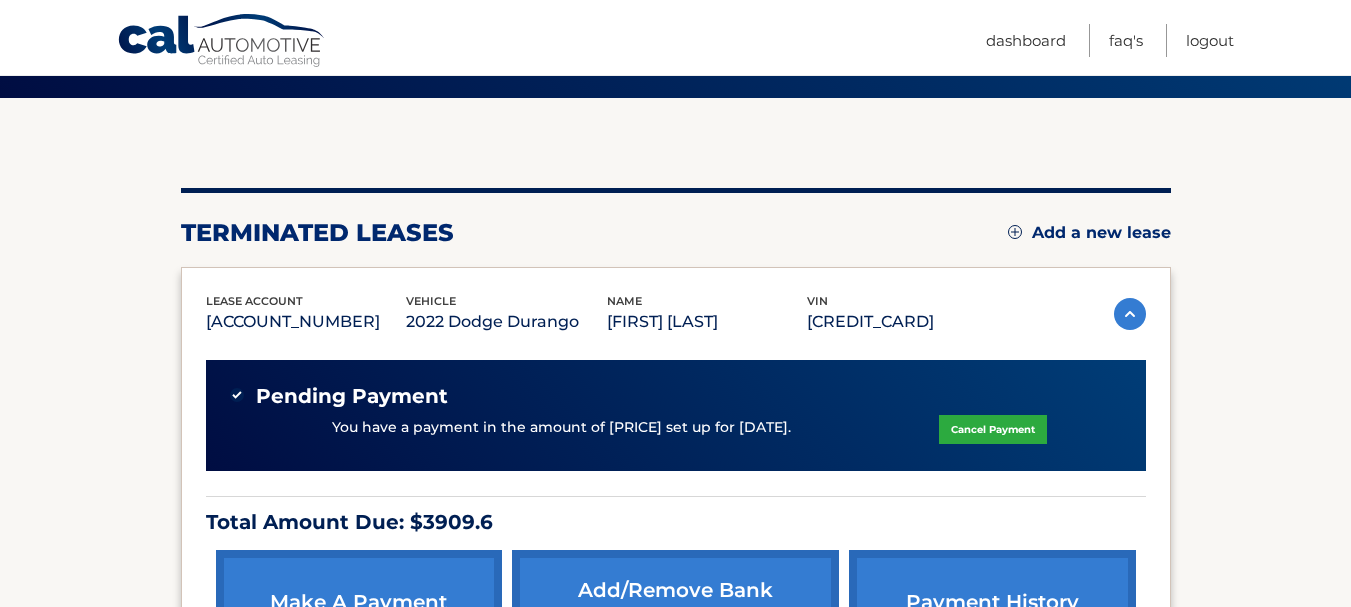 scroll, scrollTop: 300, scrollLeft: 0, axis: vertical 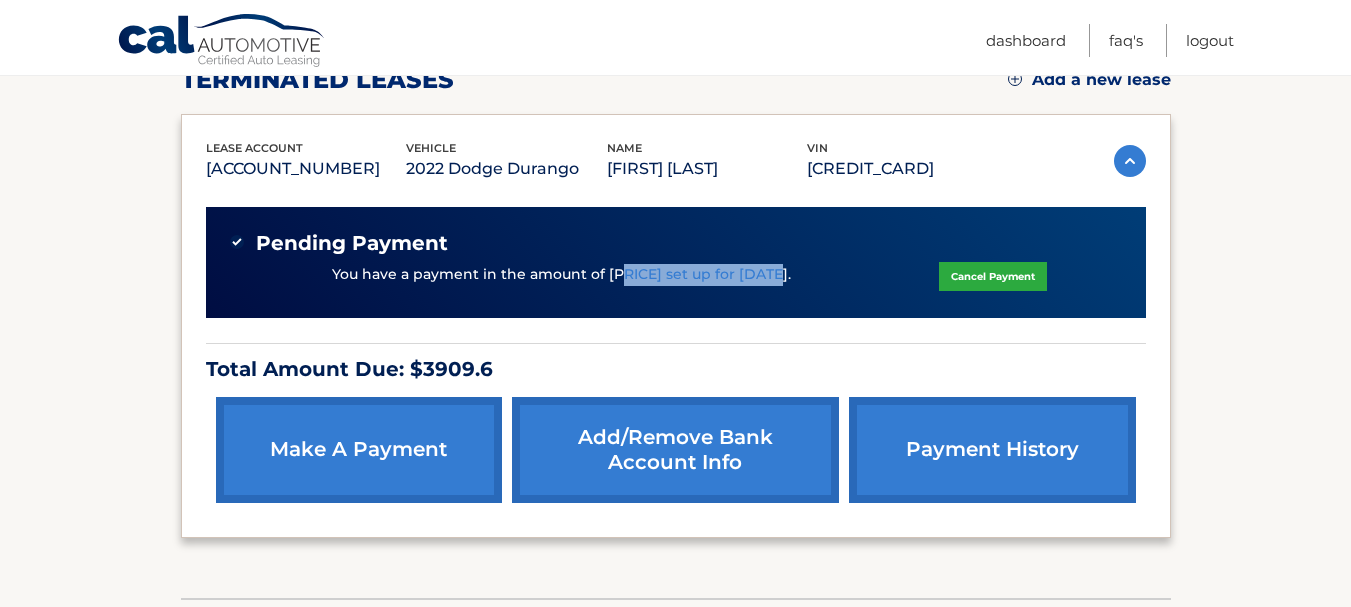 drag, startPoint x: 619, startPoint y: 271, endPoint x: 773, endPoint y: 279, distance: 154.20766 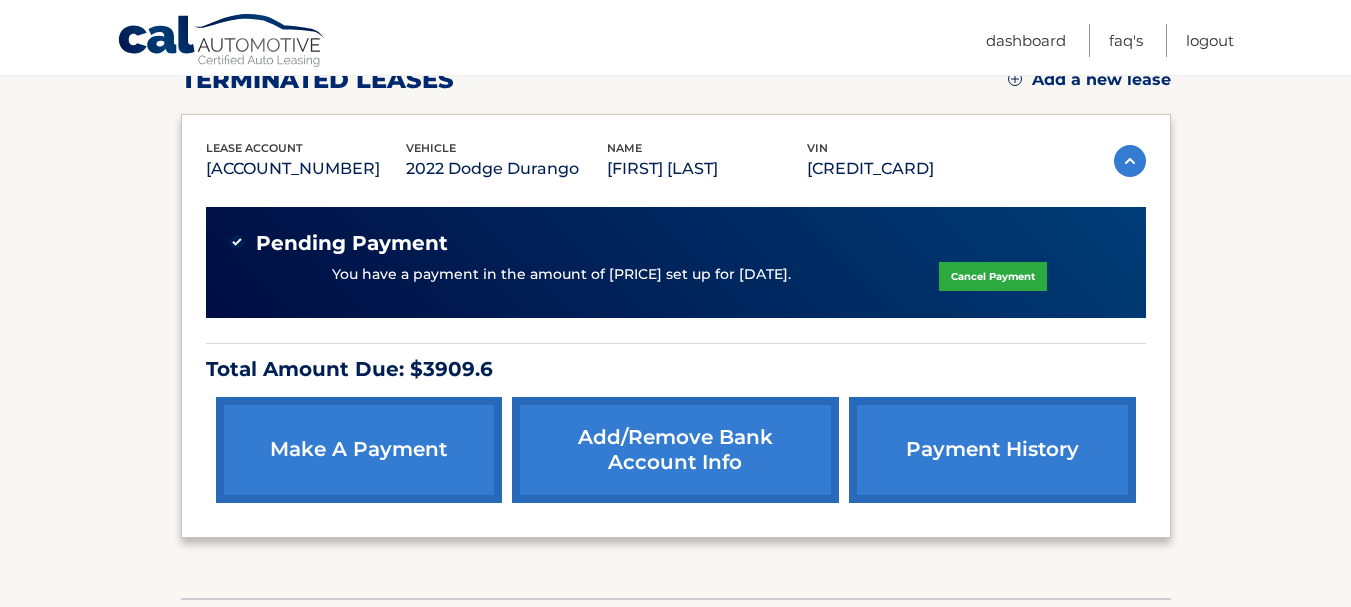 click on "You have a payment in the amount of [PRICE] set up for [DATE]." at bounding box center [561, 275] 